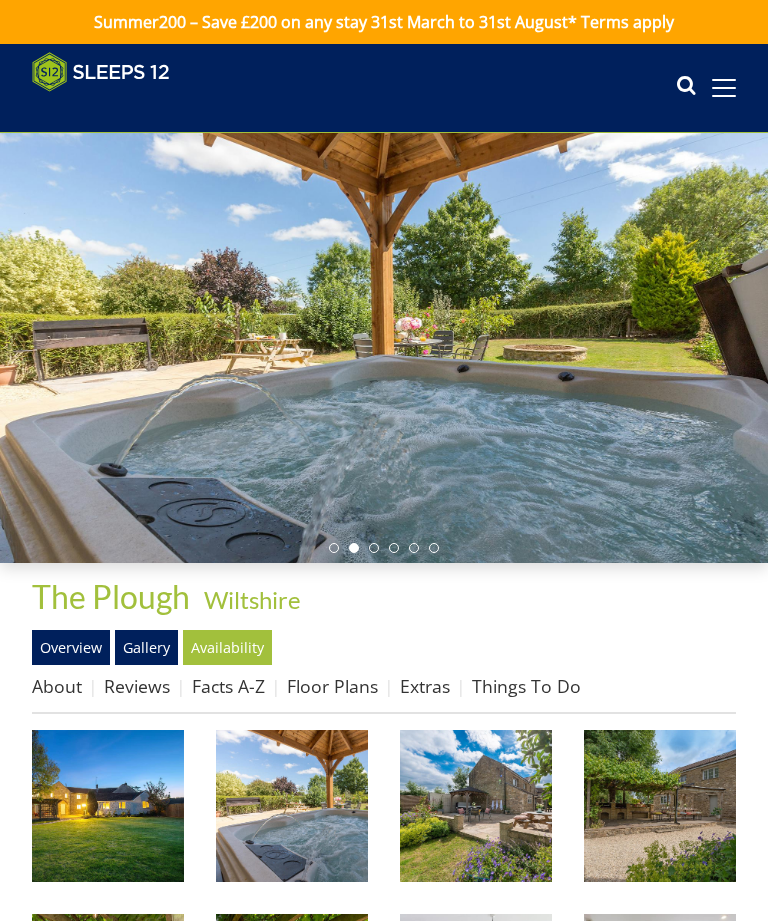 scroll, scrollTop: 2195, scrollLeft: 0, axis: vertical 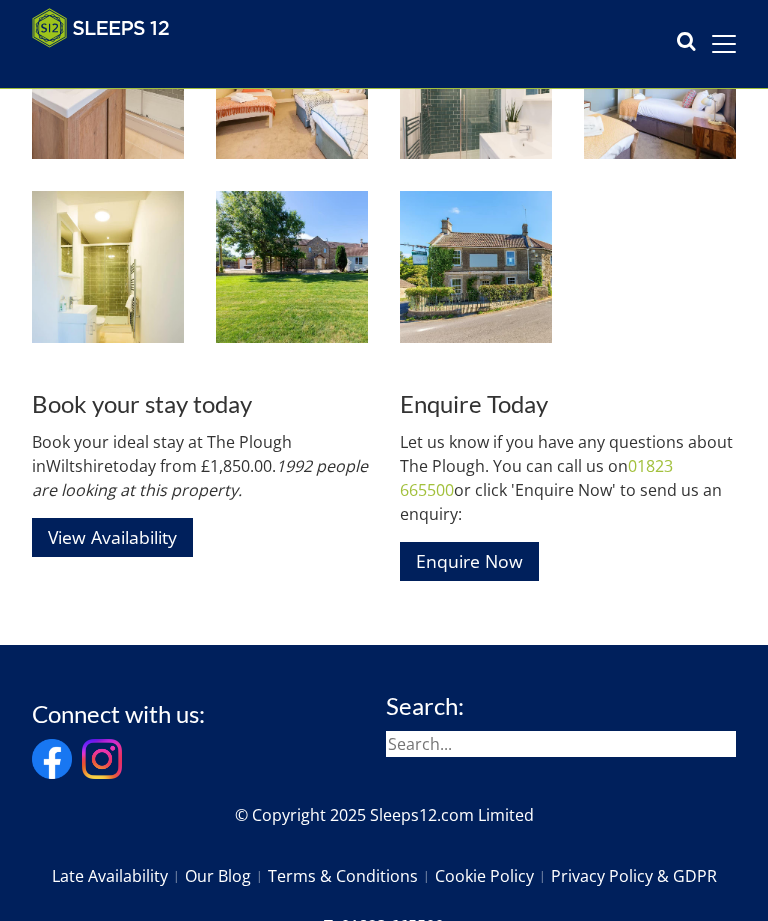 click on "View Availability" at bounding box center (112, 537) 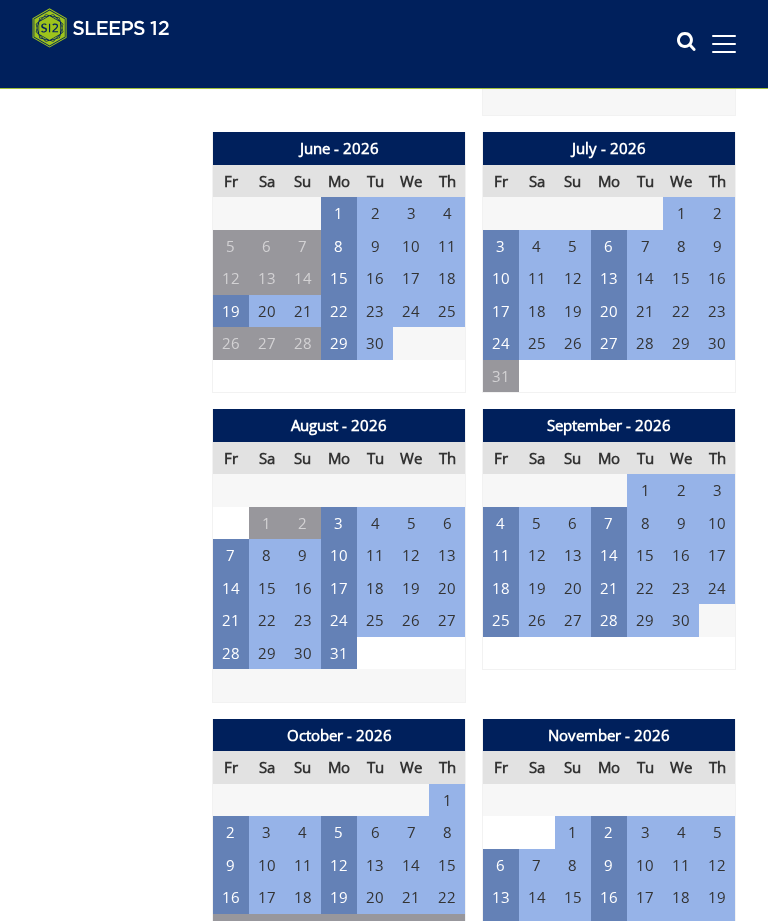 scroll, scrollTop: 2113, scrollLeft: 0, axis: vertical 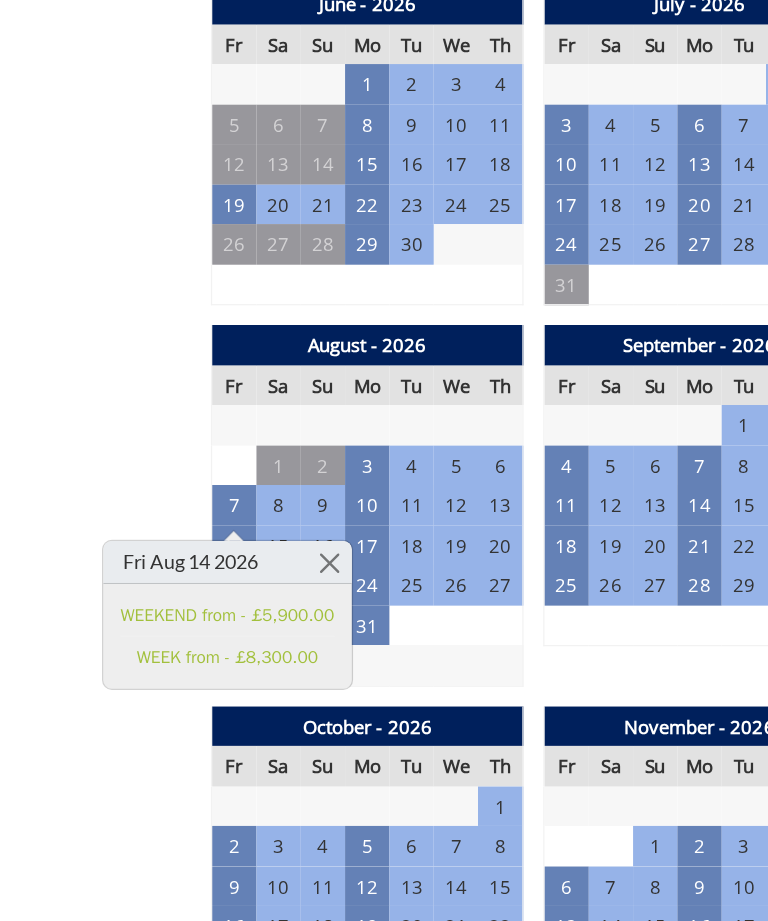 click at bounding box center (308, 561) 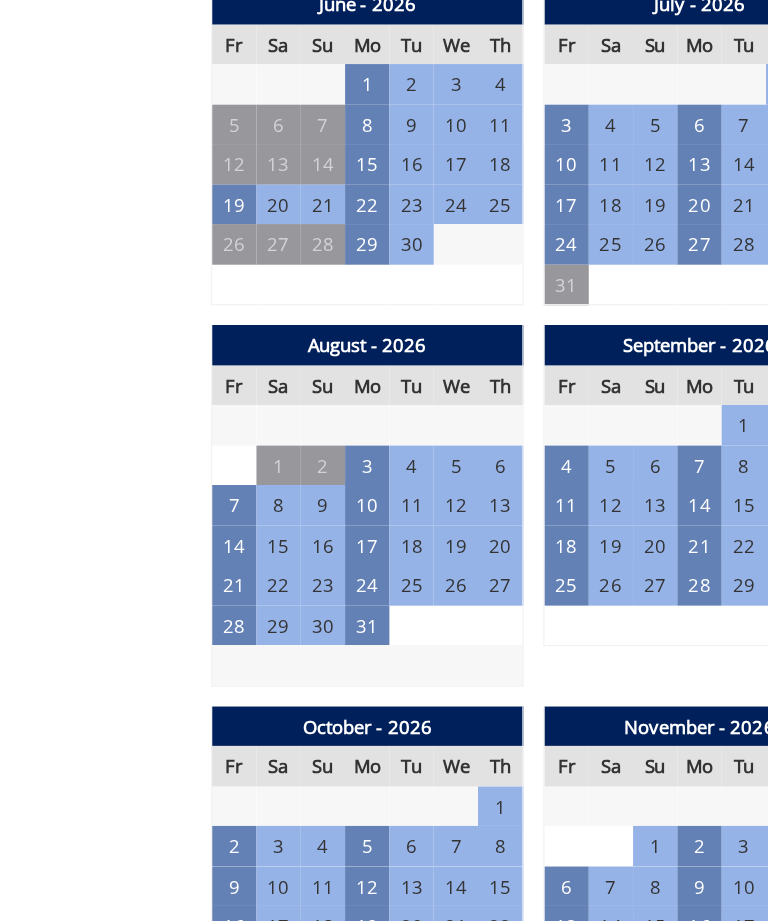 click on "14" at bounding box center (231, 547) 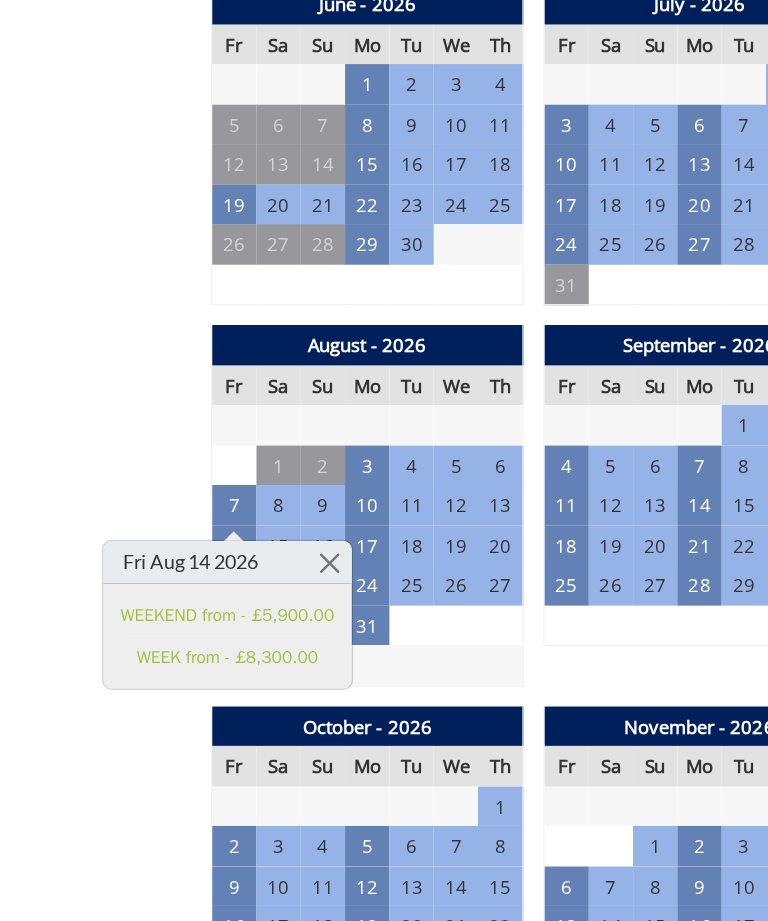 click on "WEEK from  - £8,300.00" at bounding box center [226, 637] 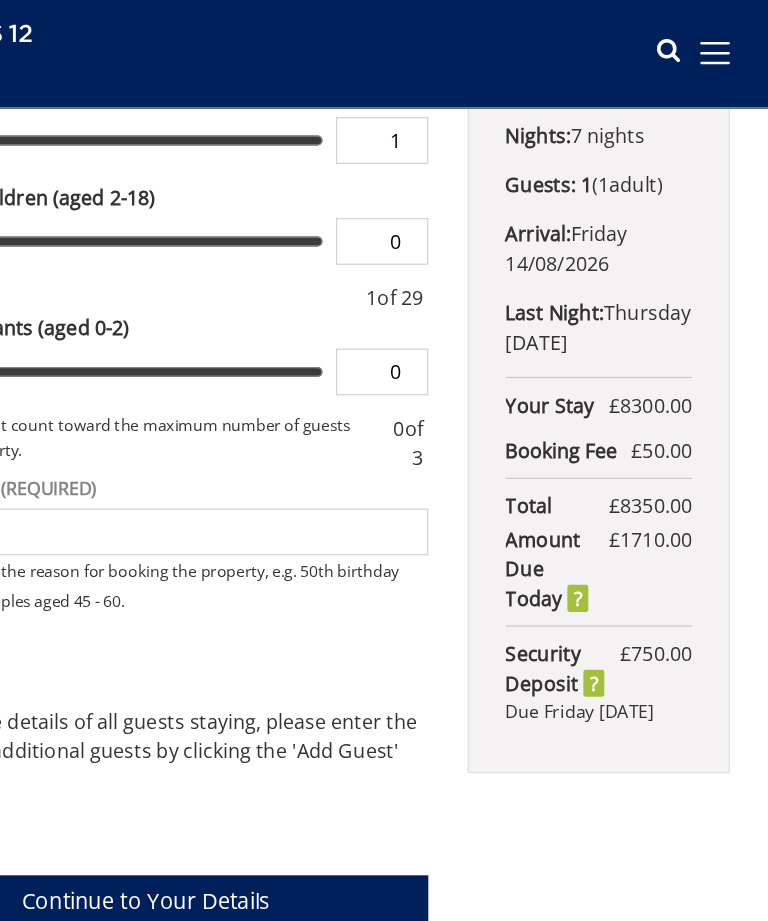 scroll, scrollTop: 672, scrollLeft: 0, axis: vertical 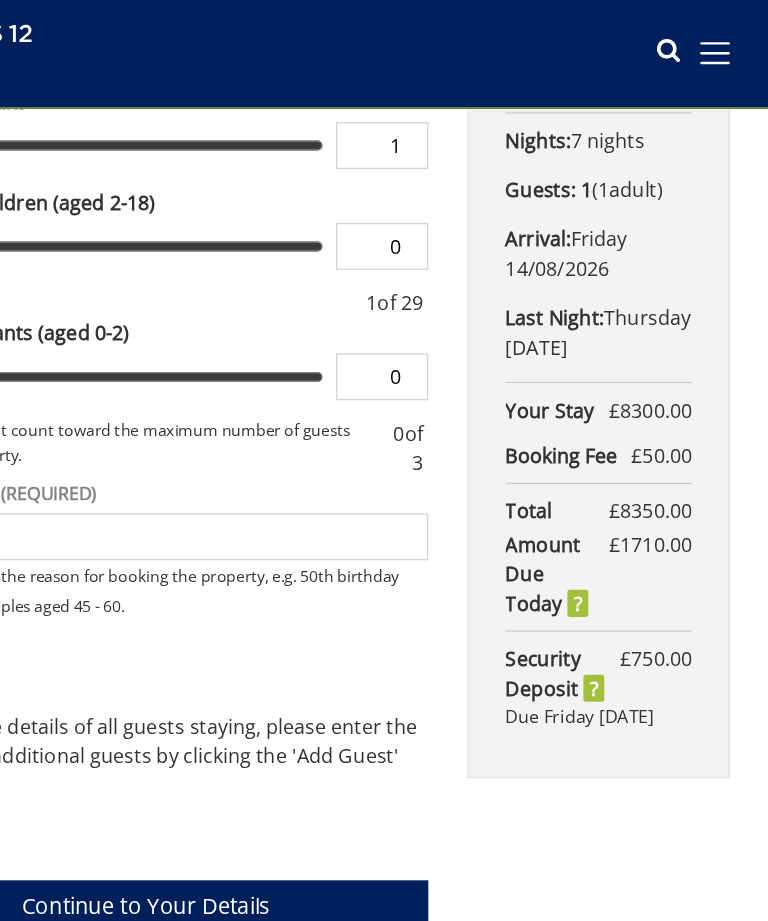 click on "Amount Due Today" at bounding box center [596, 467] 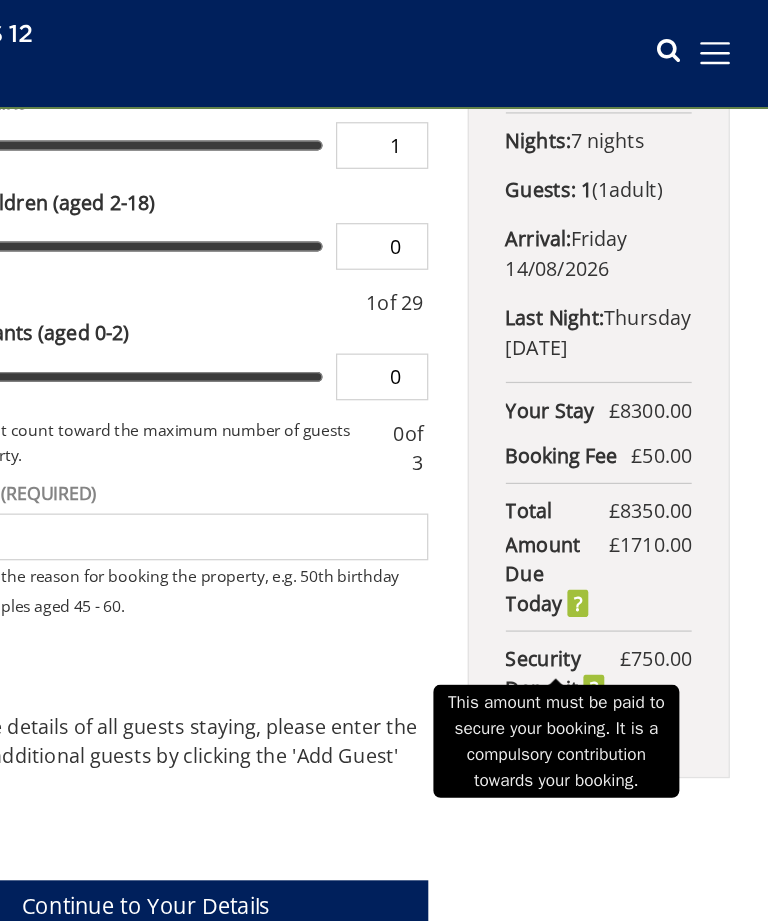 click on "The Plough
Nights:  7 nights
Guests:   1  ( 1  adult s   0  child ren   0  infant s )
Arrival:  Friday 14/08/2026
Last Night:  Thursday 20/08/2026
Your Stay £ 8300.00
Discount - 0% off
Extra Guest s  ( 0 ) £ 0.00
Extras £ 0.00
Pet Fee £ 0.00
Booking Fee £ 50.00
Total £ 8350.00
Amount Due Today £ 1710.00
Security Deposit £ 750.00 Due Friday 07/08/2026" at bounding box center [629, 339] 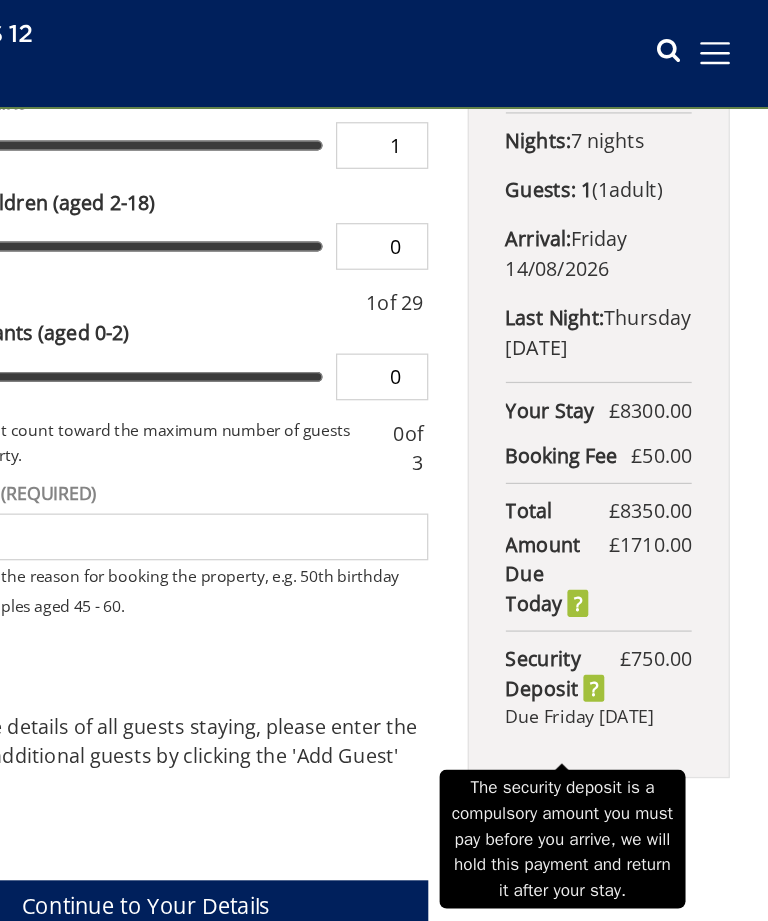 click on "Security Deposit" at bounding box center (600, 548) 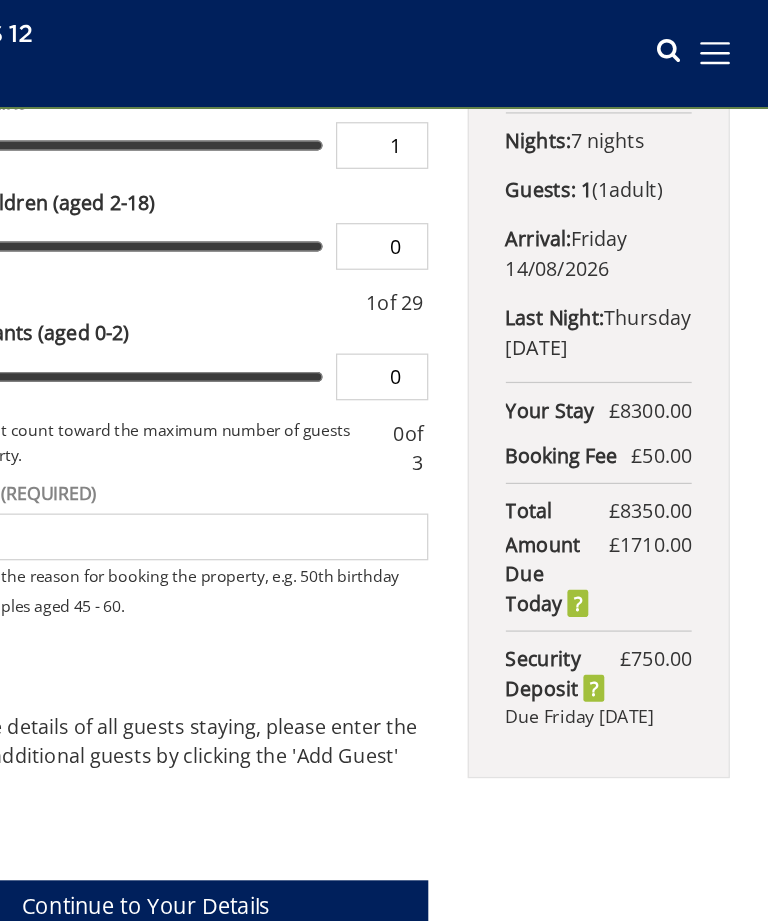 click on "Book your stay at The Plough, Wiltshire in August
Please Wait...
If this message persists you have have Internet Connectivity problems or we may be experiencing issues
1. Guests
2. Your Details
3. Confirm
Please Note:
You have added
0  guest s
above the base occupancy which incurs a fee of
£ 0.00
Number of Adults
1
Number of Children (aged 2-18)
0
1  of 29
Number of Infants (aged 0-2)
0
0  of 3" at bounding box center [384, 339] 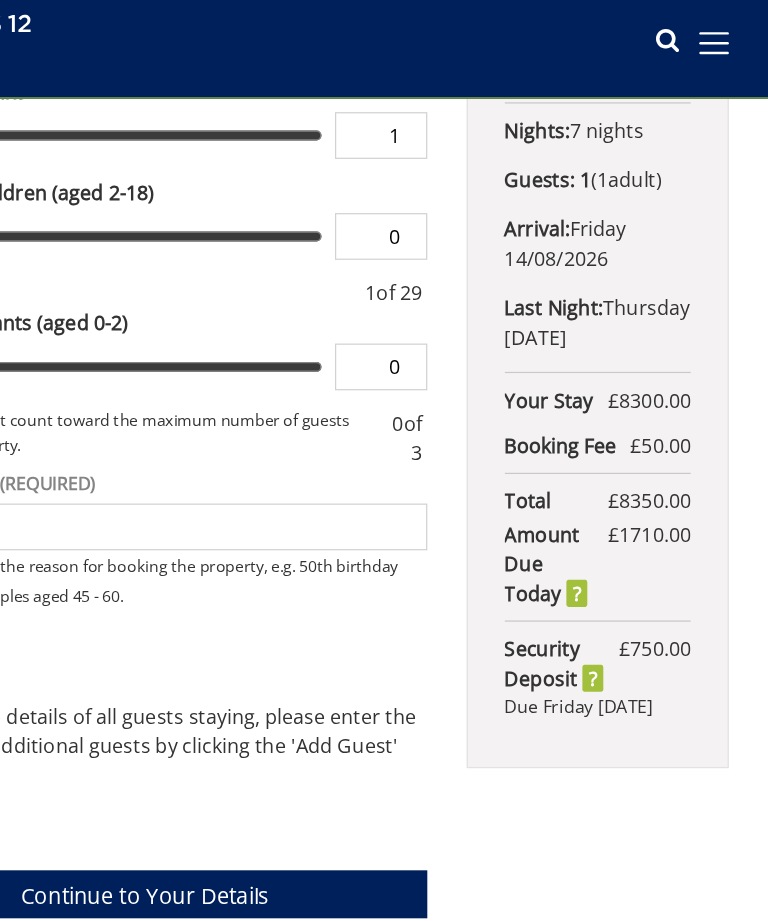 scroll, scrollTop: 672, scrollLeft: 0, axis: vertical 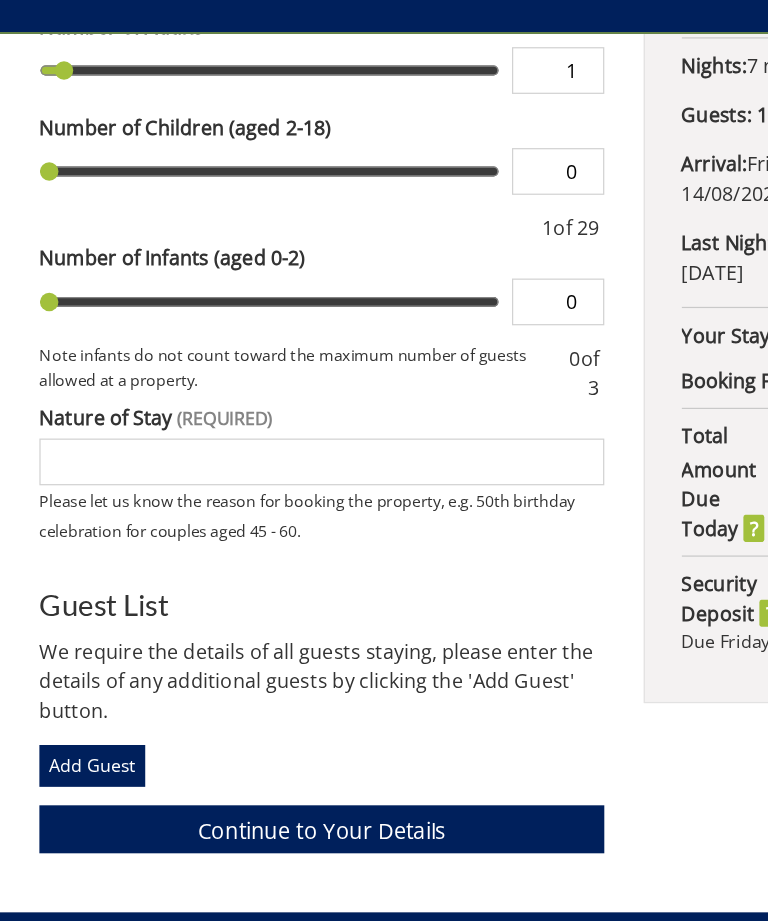 click on "Continue to Your Details" at bounding box center (261, 735) 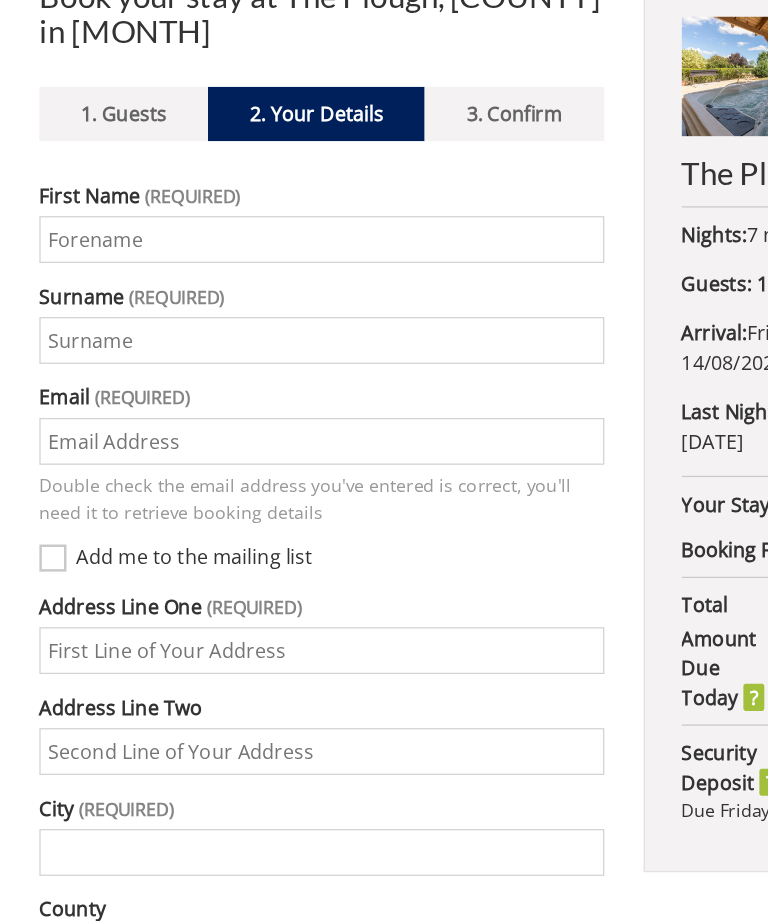 scroll, scrollTop: 579, scrollLeft: 0, axis: vertical 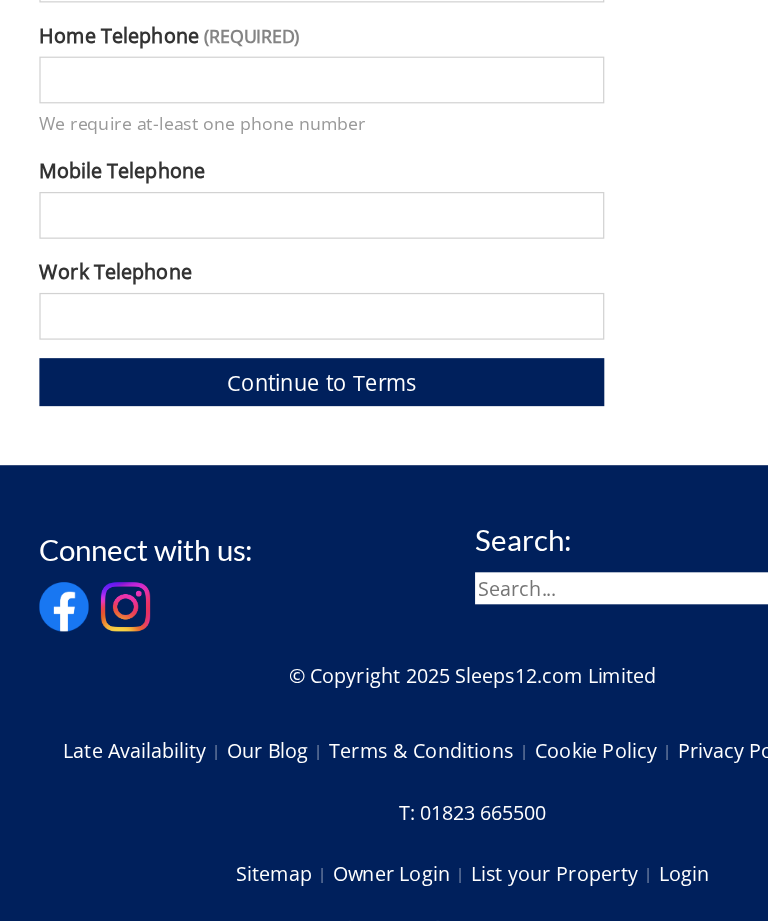 click on "Continue to Terms" at bounding box center [261, 430] 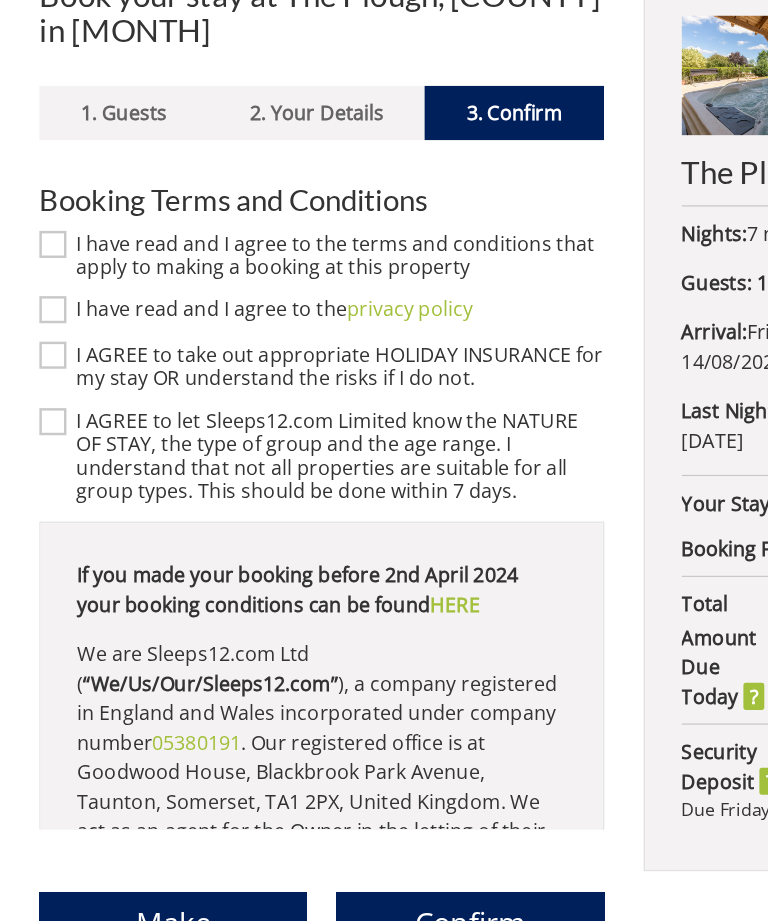 scroll, scrollTop: 579, scrollLeft: 0, axis: vertical 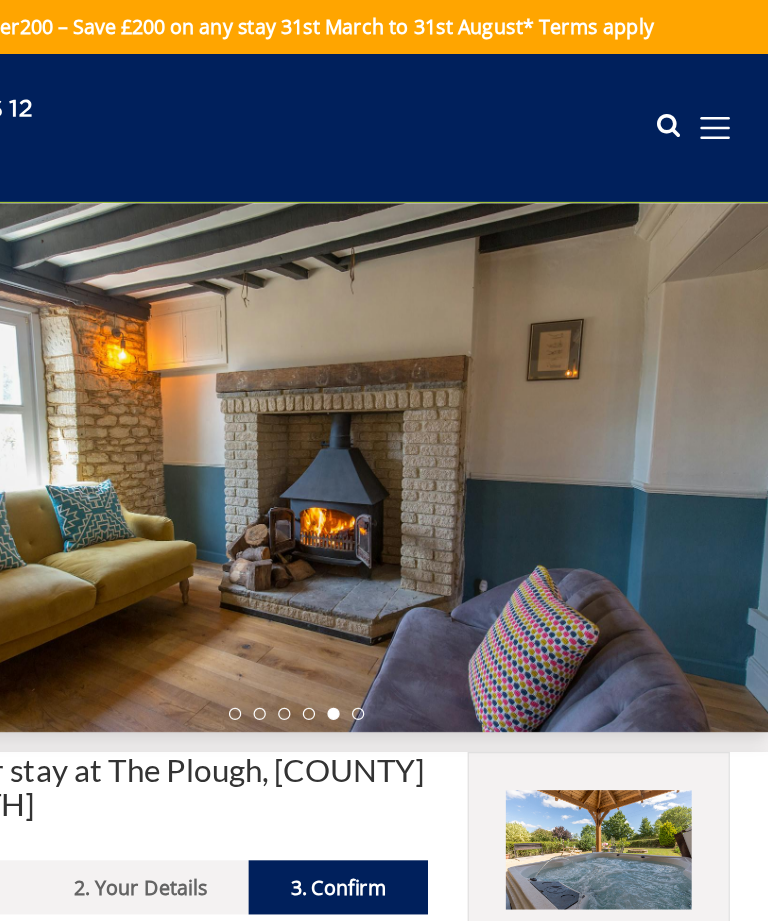 click at bounding box center (724, 104) 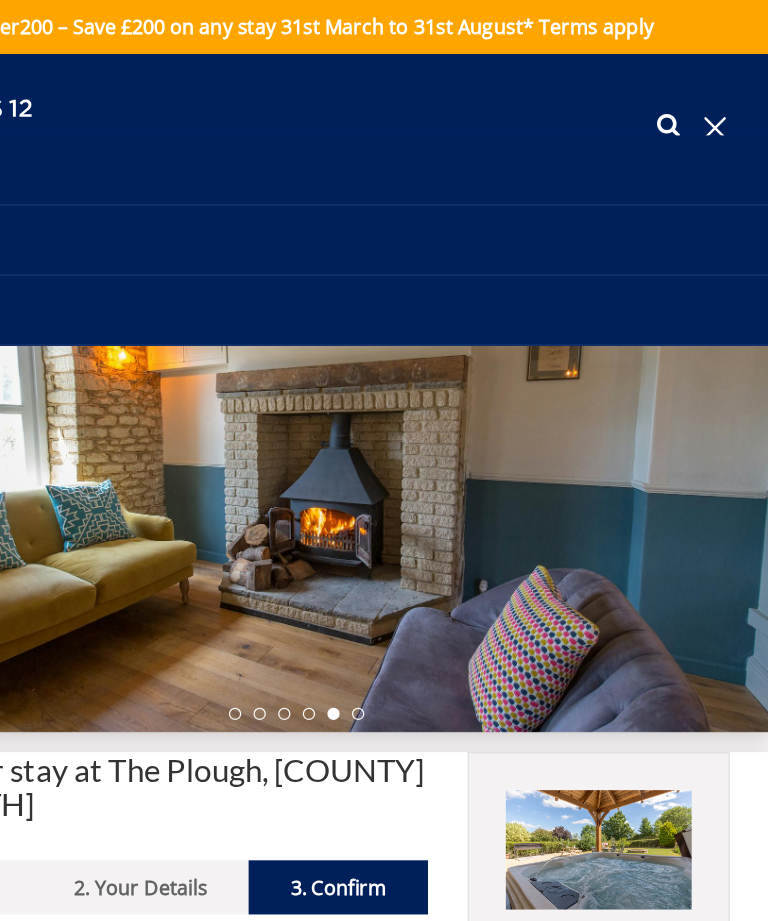 click on "Contact Us  01823 665500" at bounding box center [384, 252] 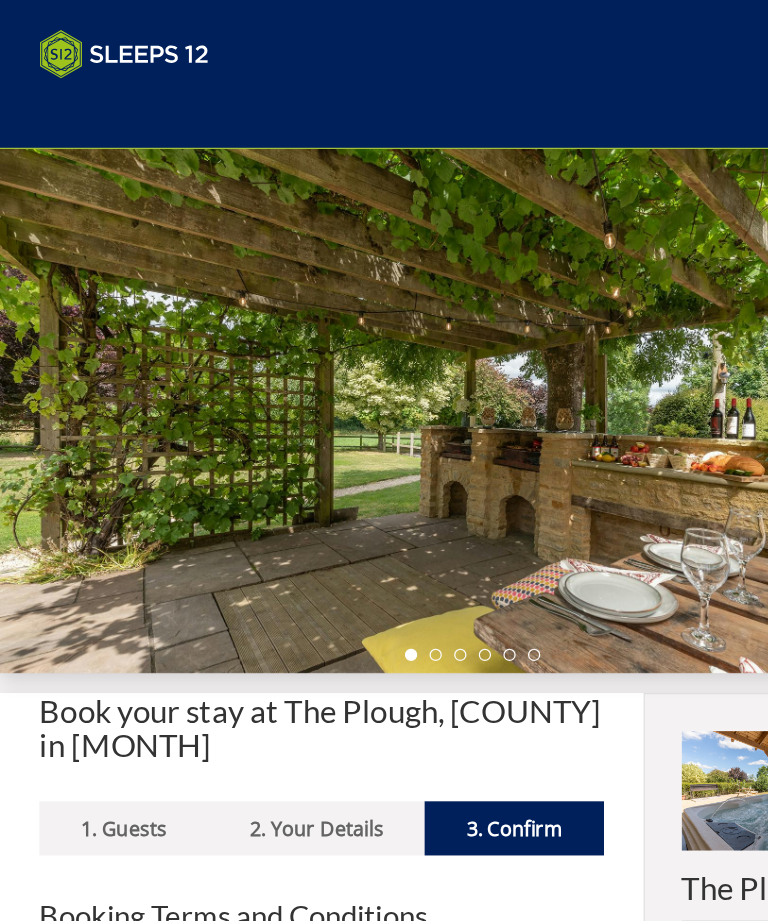 scroll, scrollTop: 0, scrollLeft: 0, axis: both 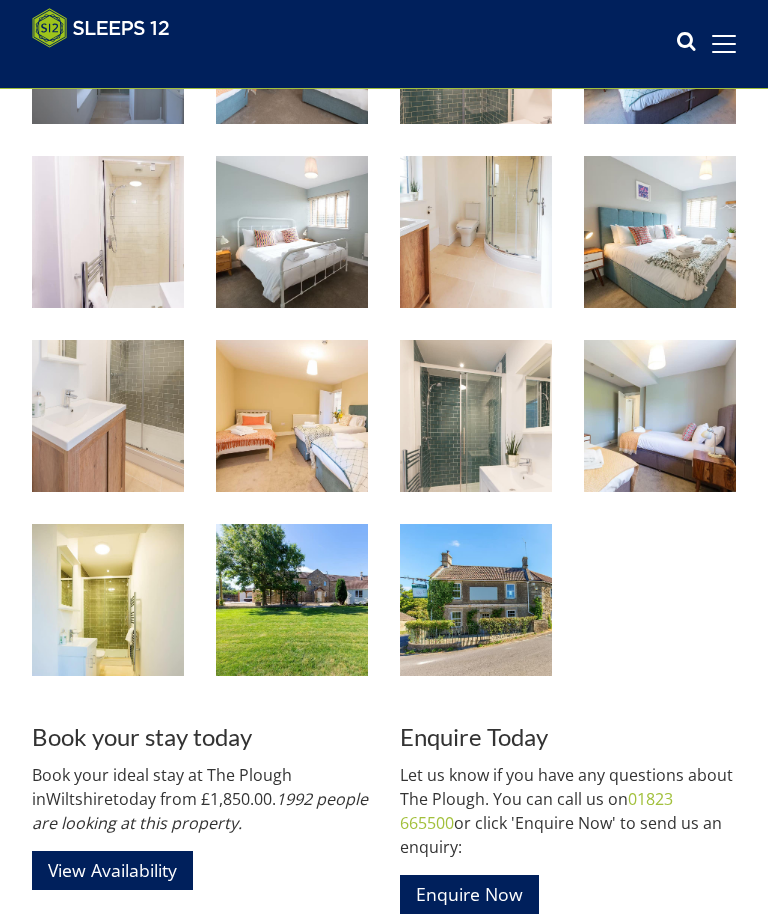 click at bounding box center (476, 600) 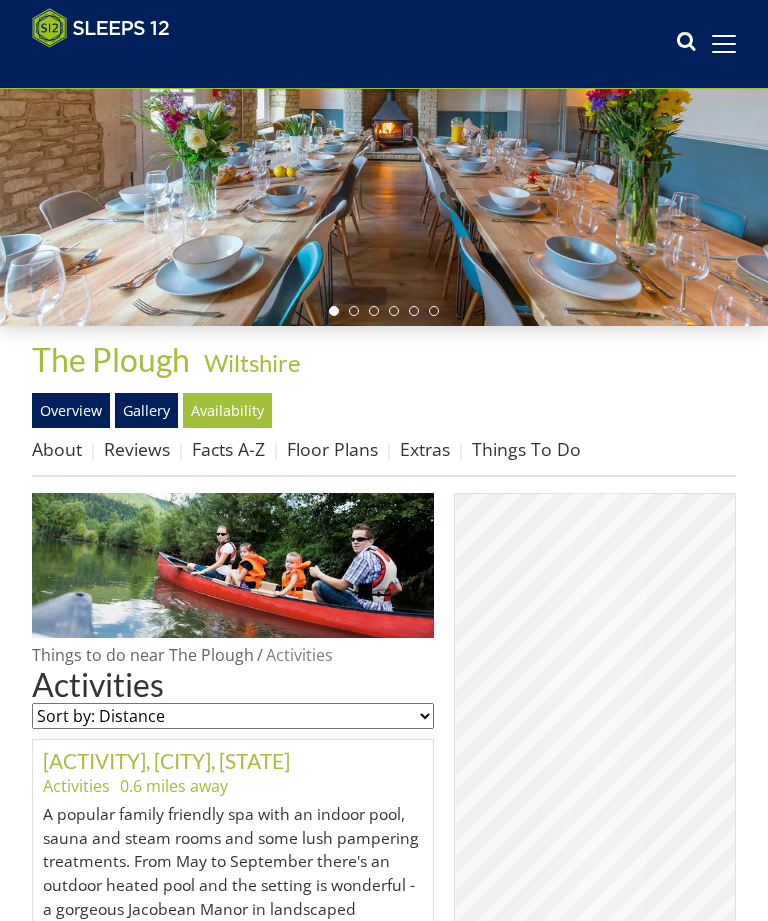 scroll, scrollTop: 263, scrollLeft: 0, axis: vertical 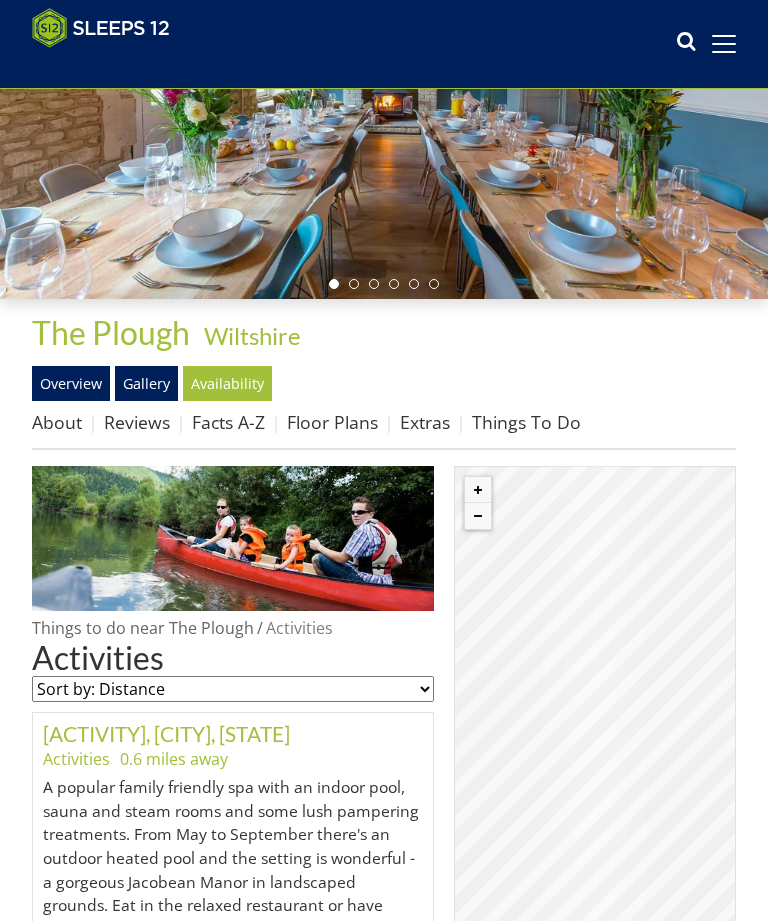 click on "Extras" at bounding box center [425, 422] 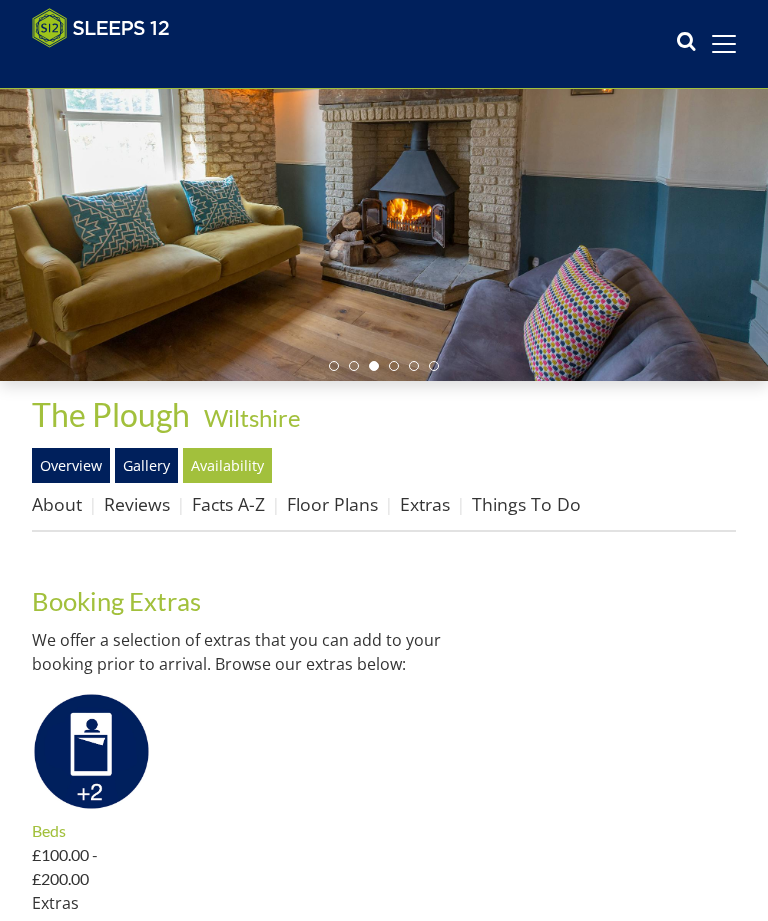 scroll, scrollTop: 182, scrollLeft: 0, axis: vertical 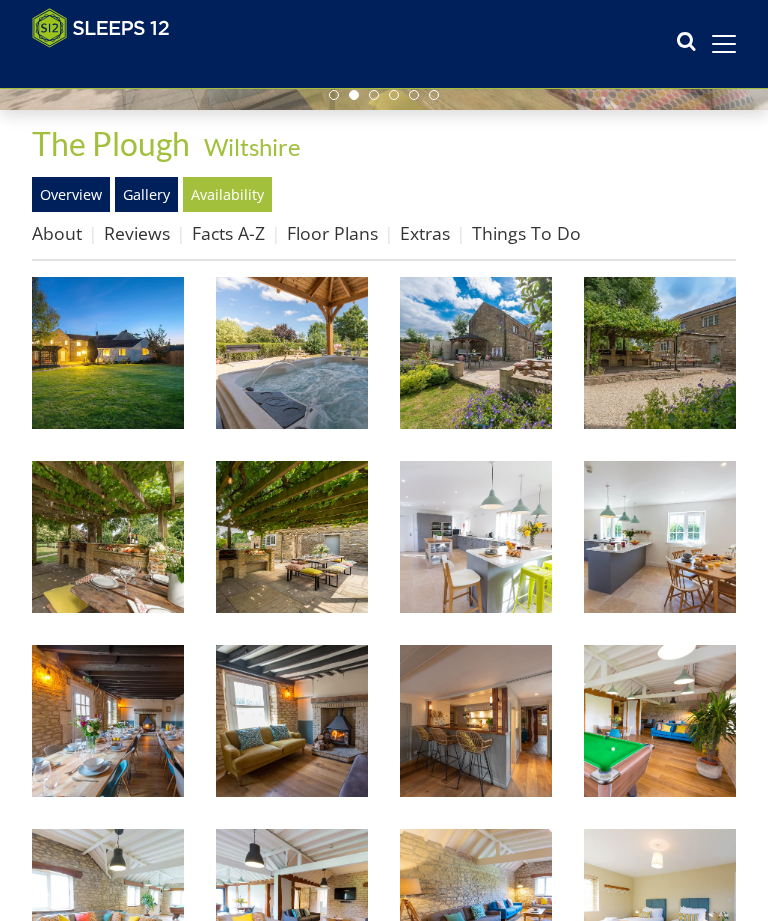 click at bounding box center [660, 721] 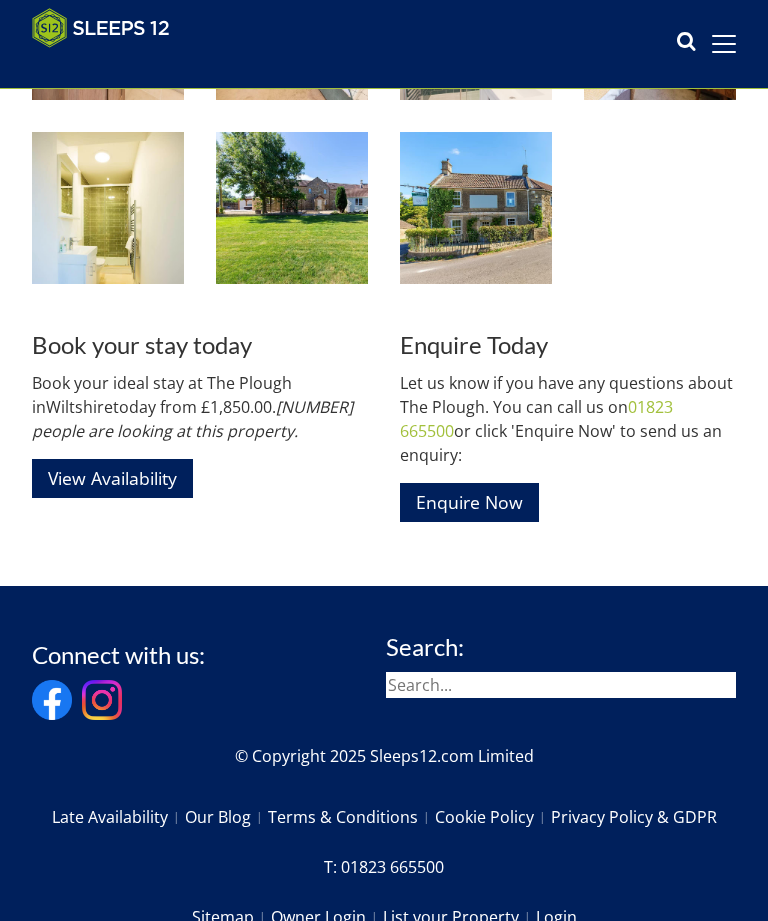 scroll, scrollTop: 2283, scrollLeft: 0, axis: vertical 